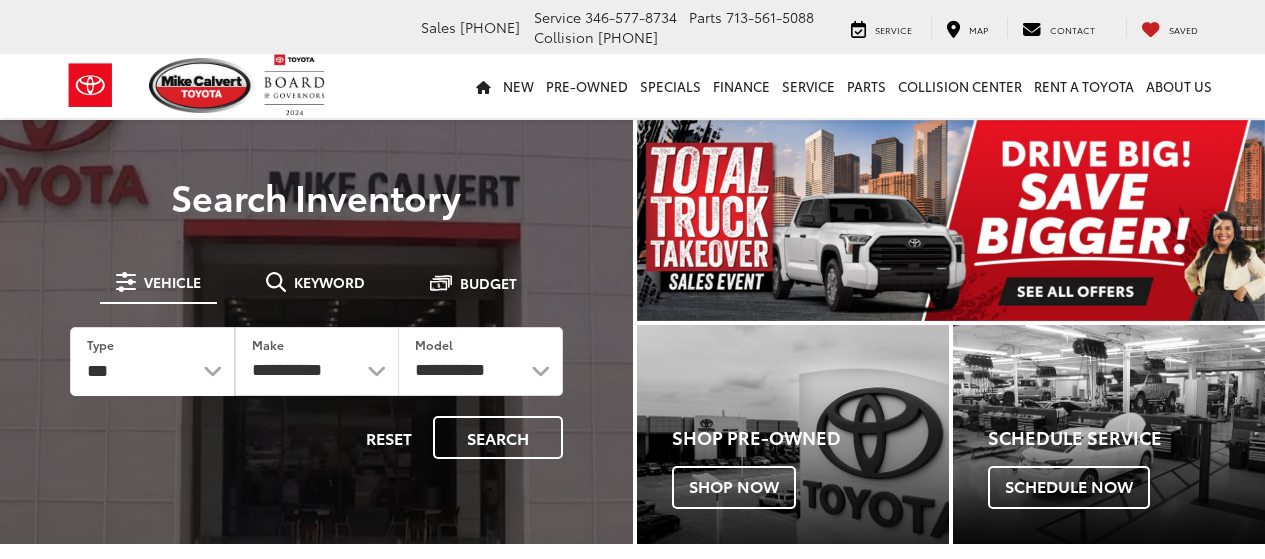 scroll, scrollTop: 0, scrollLeft: 0, axis: both 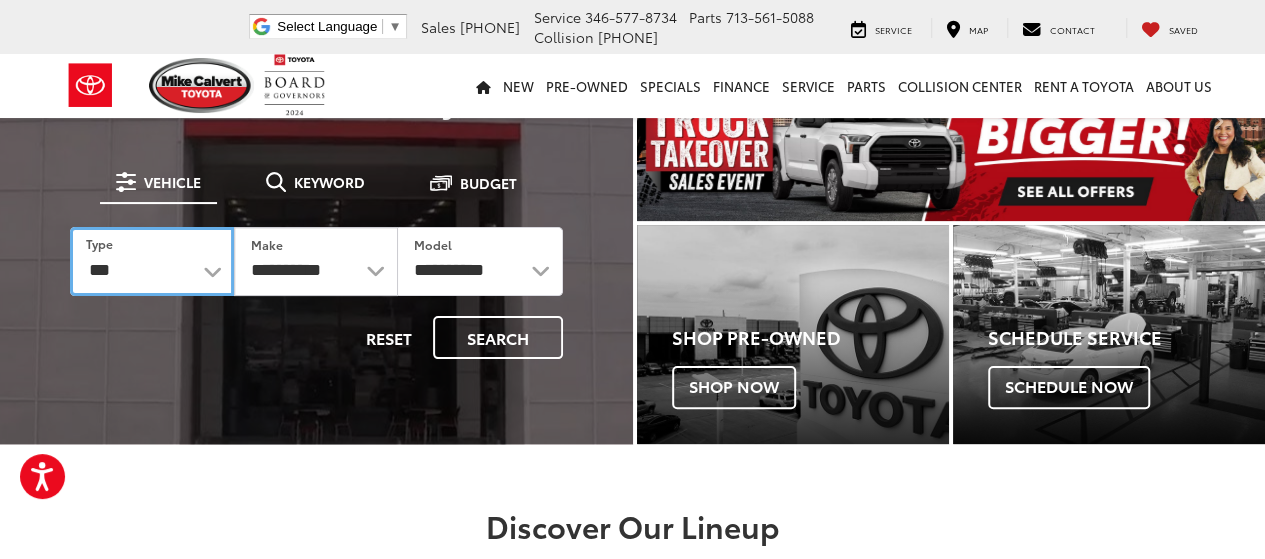 click on "***
***
****
*********" at bounding box center (152, 261) 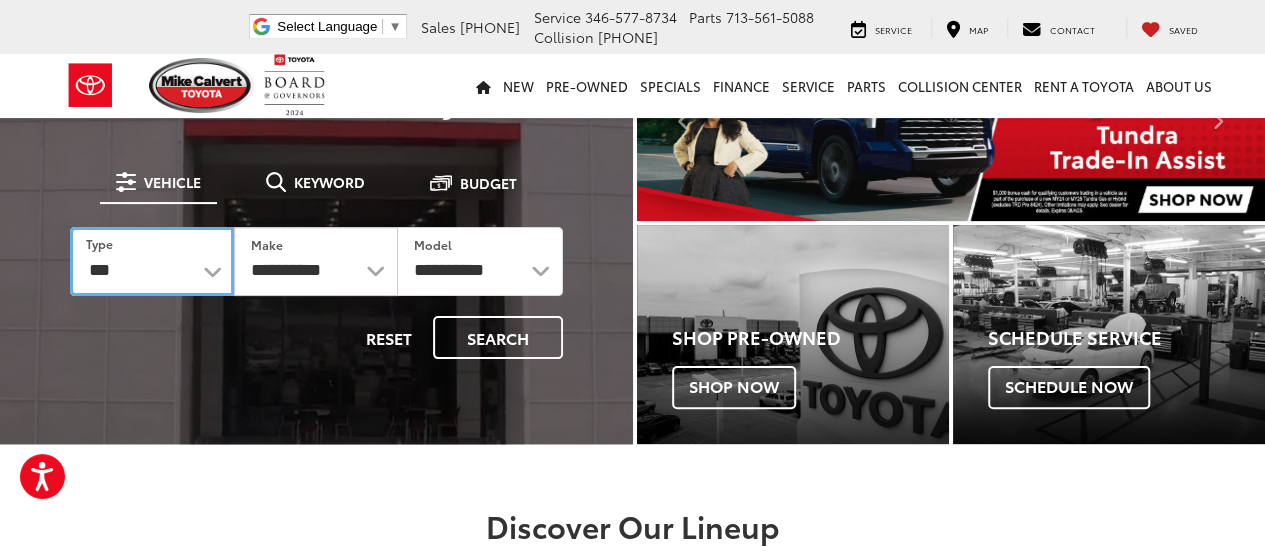 select on "******" 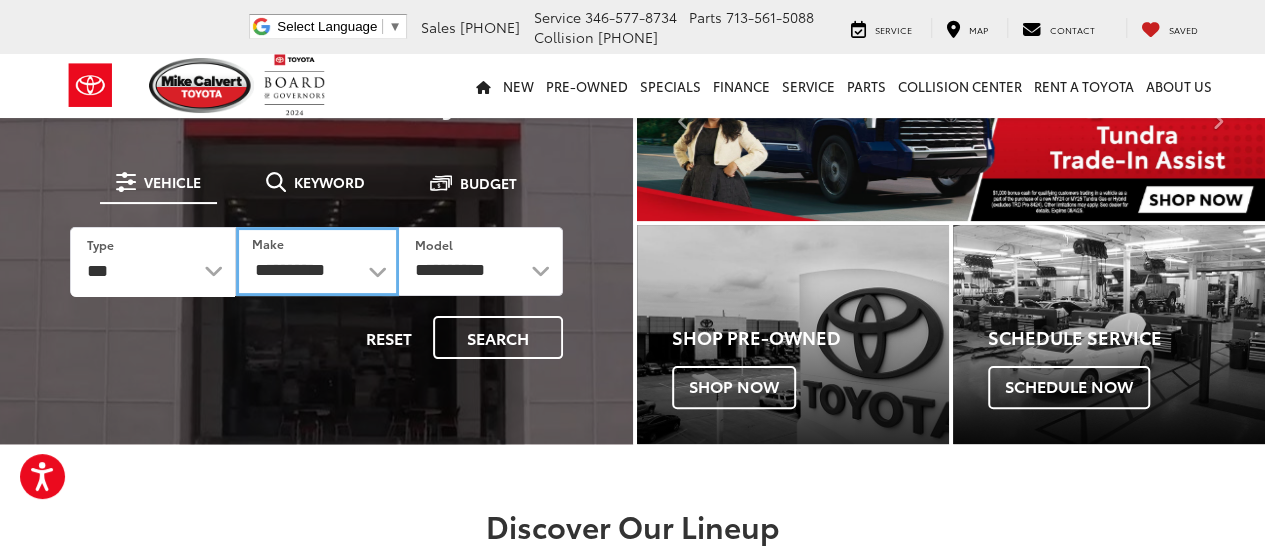 click on "**********" at bounding box center [317, 261] 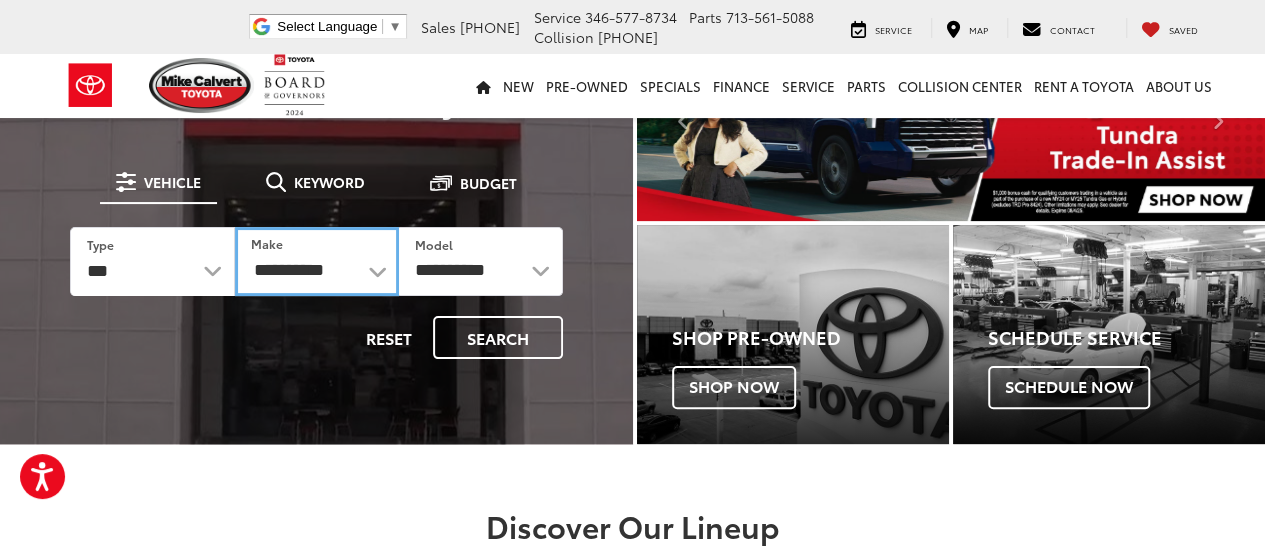 click on "**********" at bounding box center [317, 261] 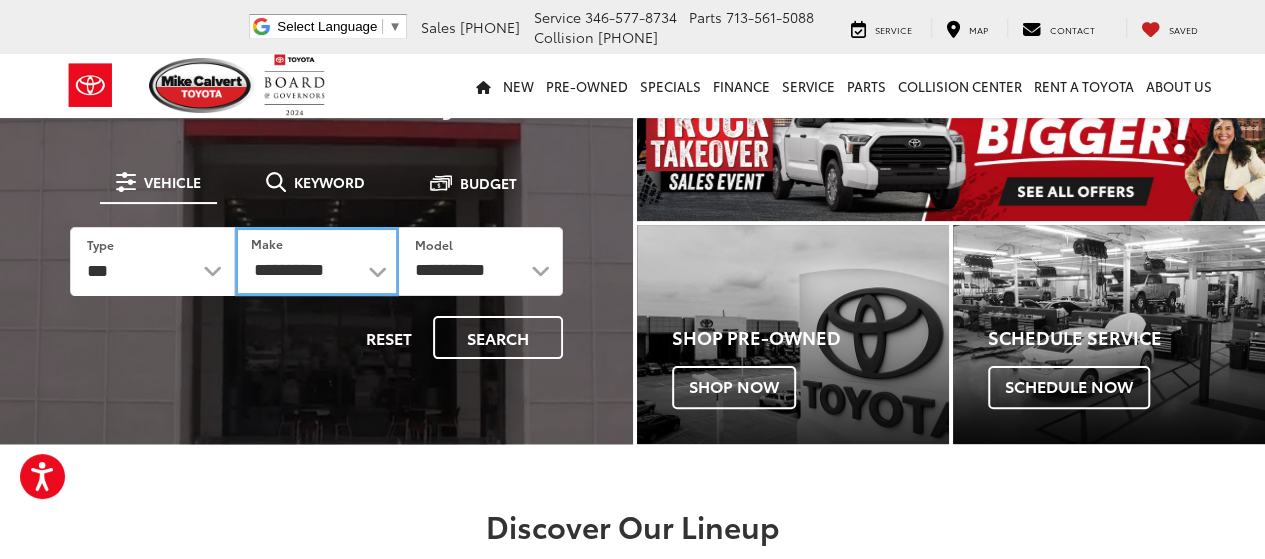 click on "**********" at bounding box center (317, 261) 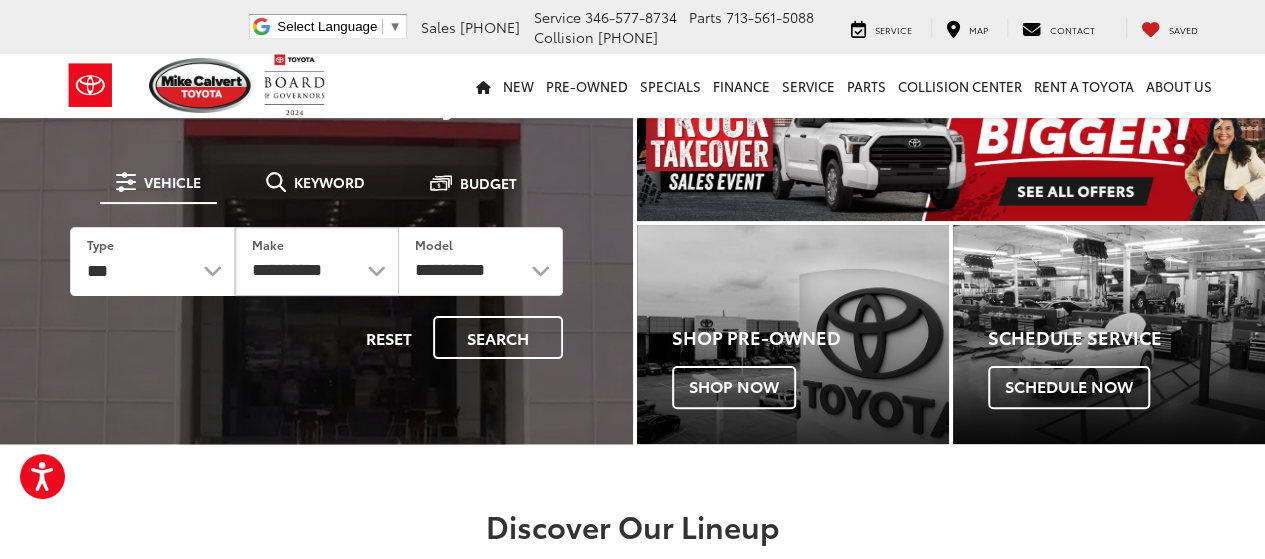 click on "Vehicle" at bounding box center [172, 182] 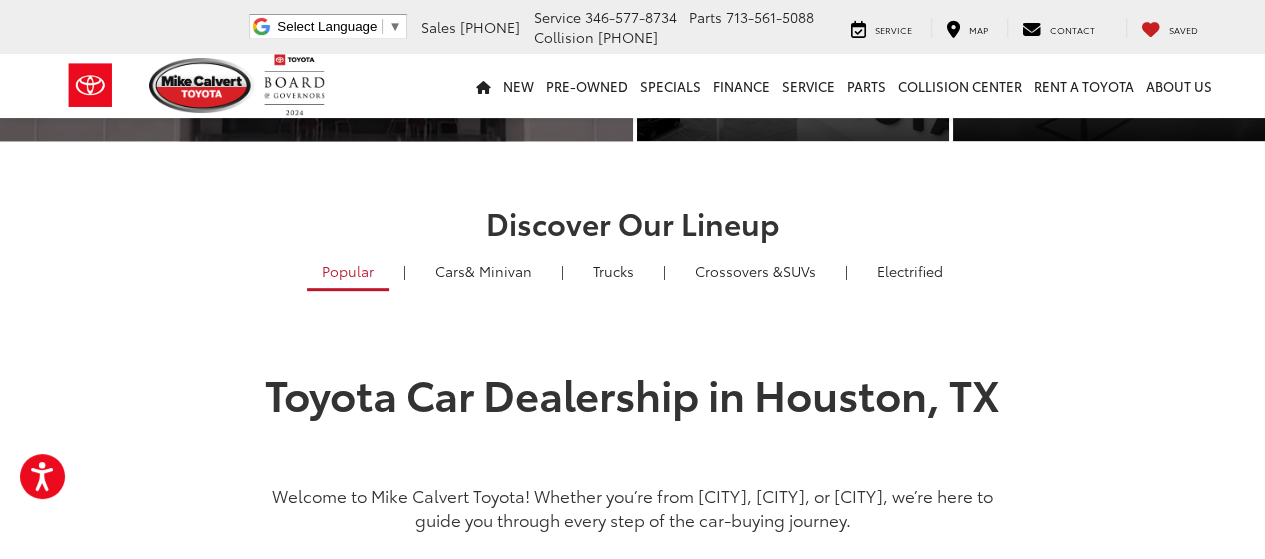 scroll, scrollTop: 400, scrollLeft: 0, axis: vertical 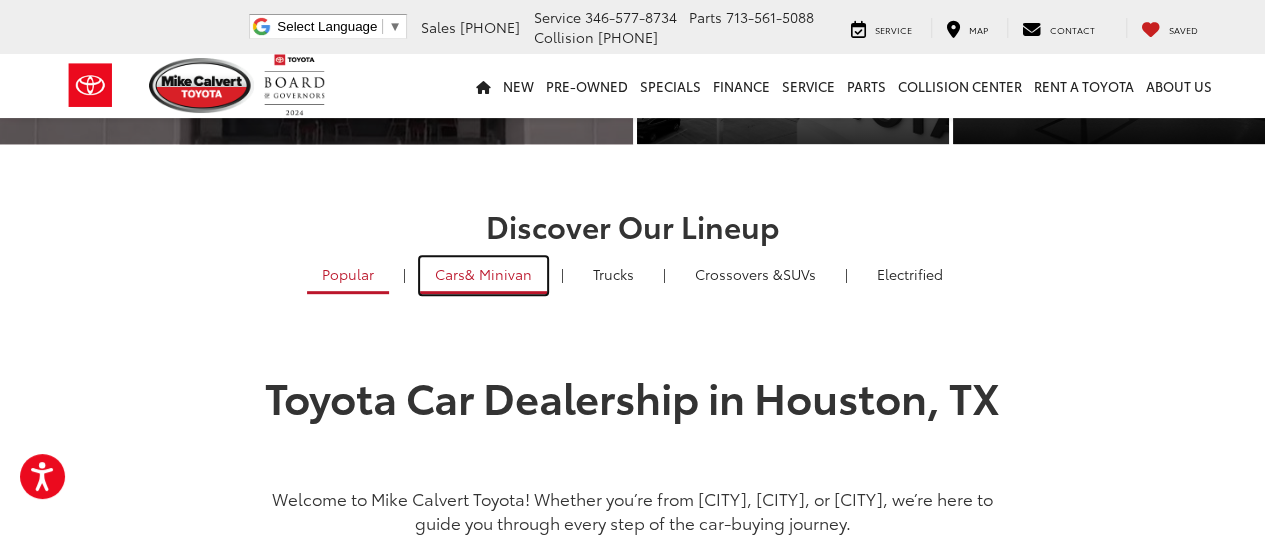 click on "& Minivan" at bounding box center [498, 274] 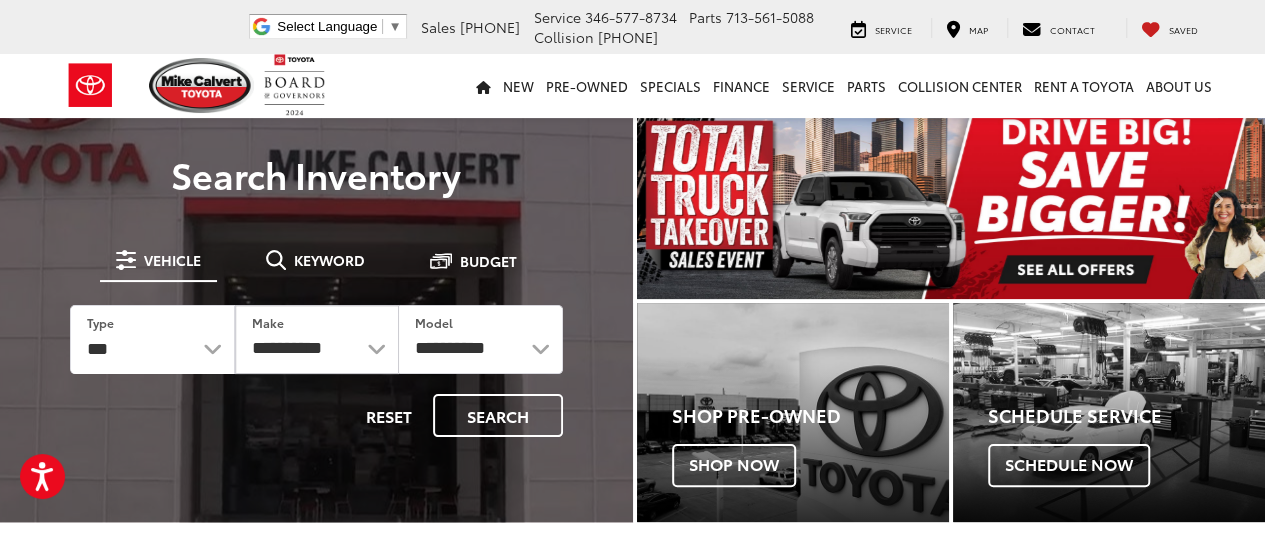 scroll, scrollTop: 0, scrollLeft: 0, axis: both 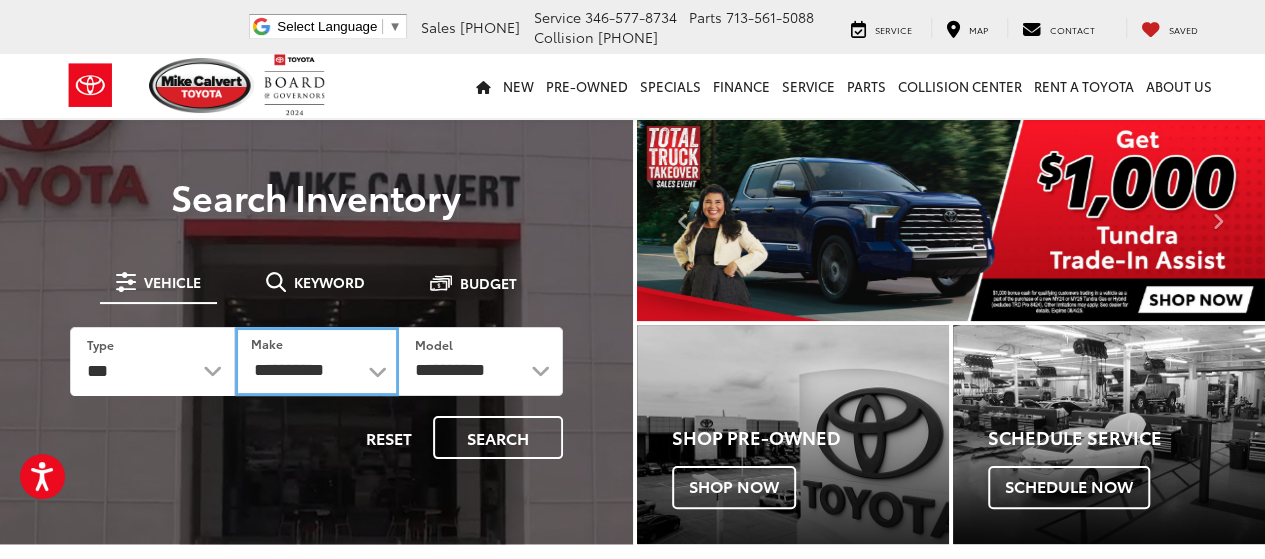 click on "**********" at bounding box center (317, 361) 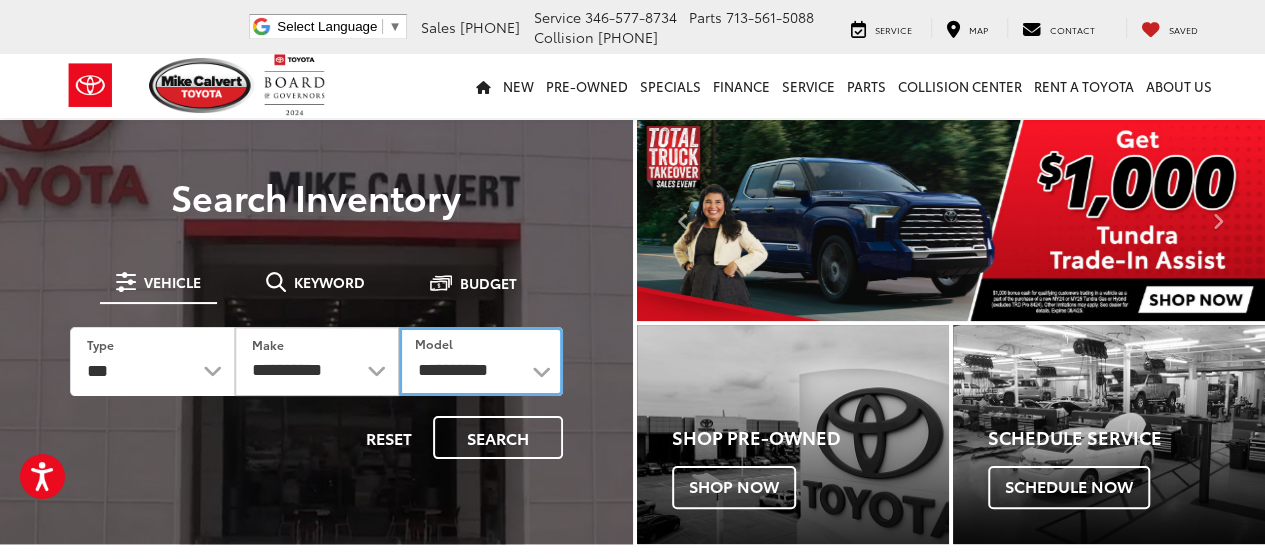 click on "**********" at bounding box center (481, 361) 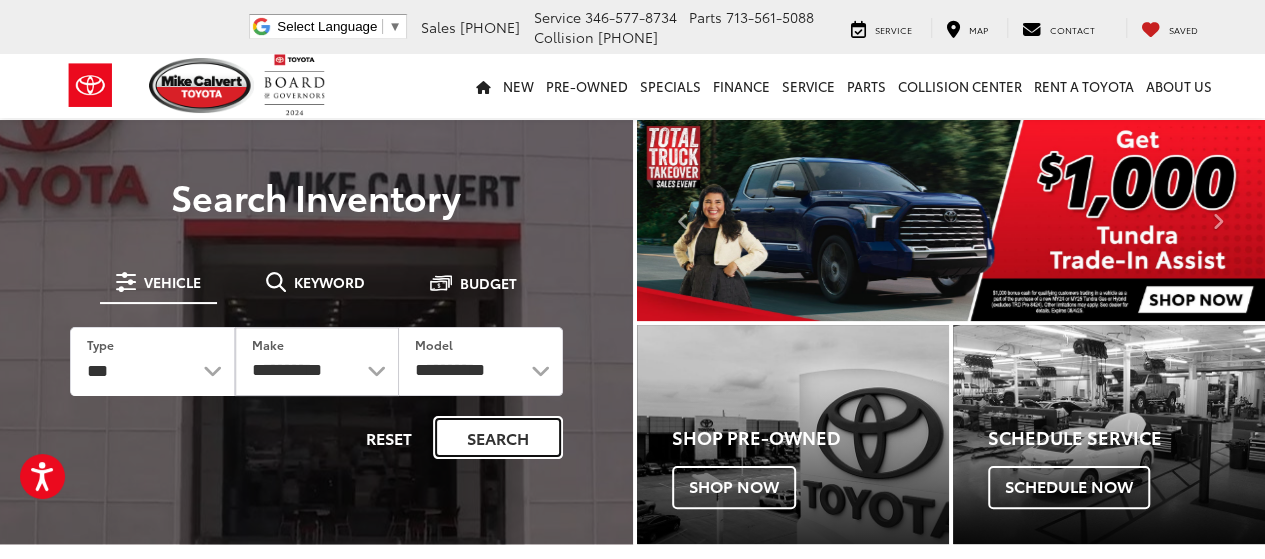 click on "Search" at bounding box center (498, 437) 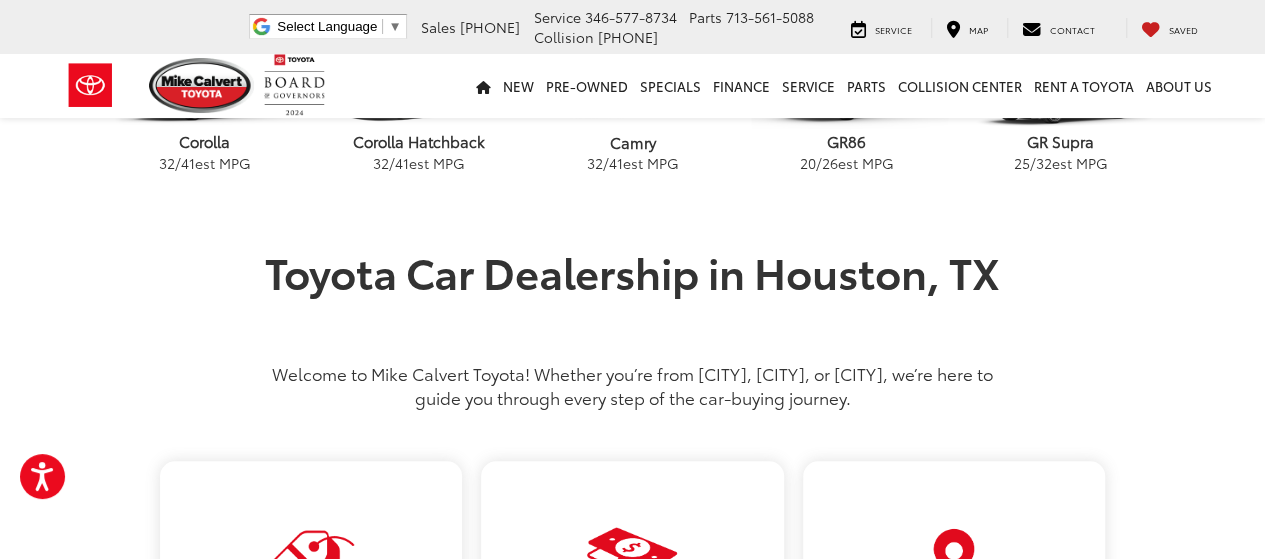 scroll, scrollTop: 500, scrollLeft: 0, axis: vertical 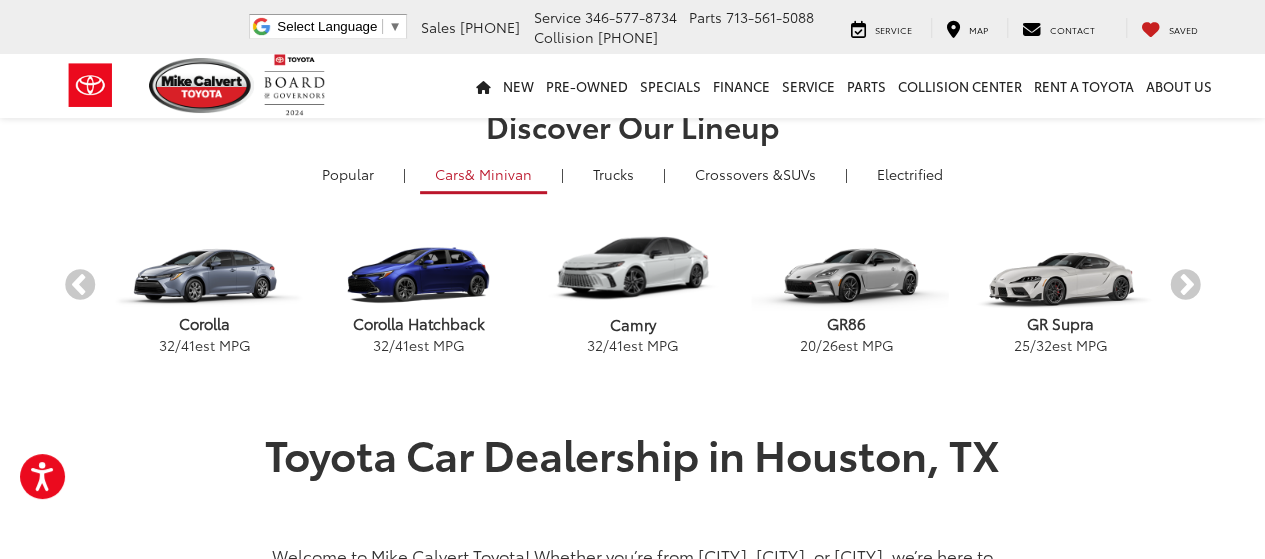 select on "******" 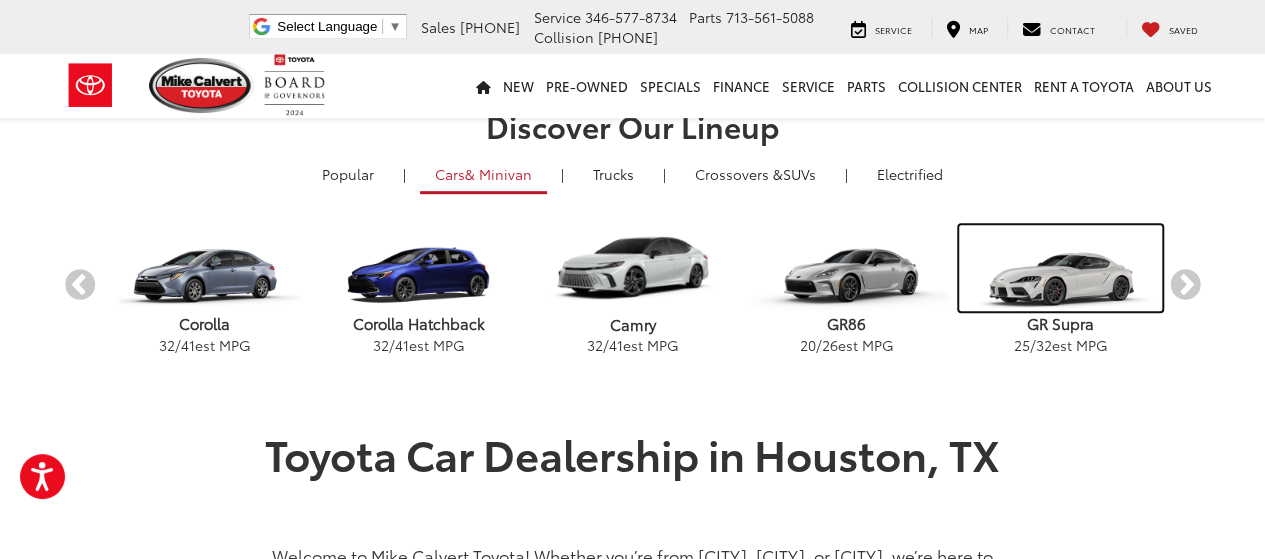 click at bounding box center (1061, 268) 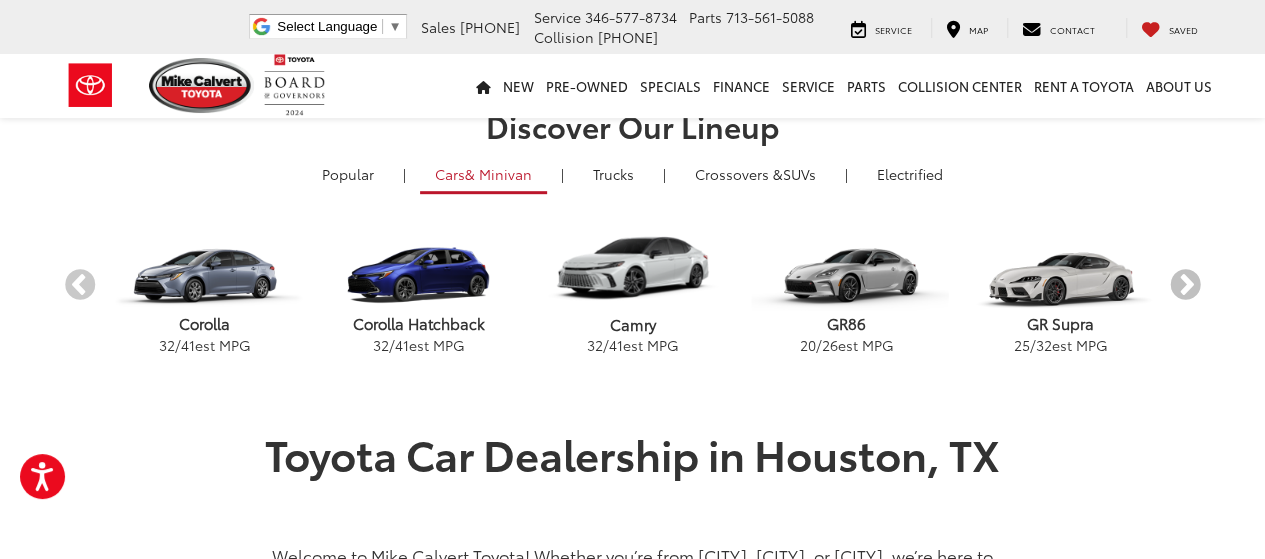 click on "Next" at bounding box center (1185, 286) 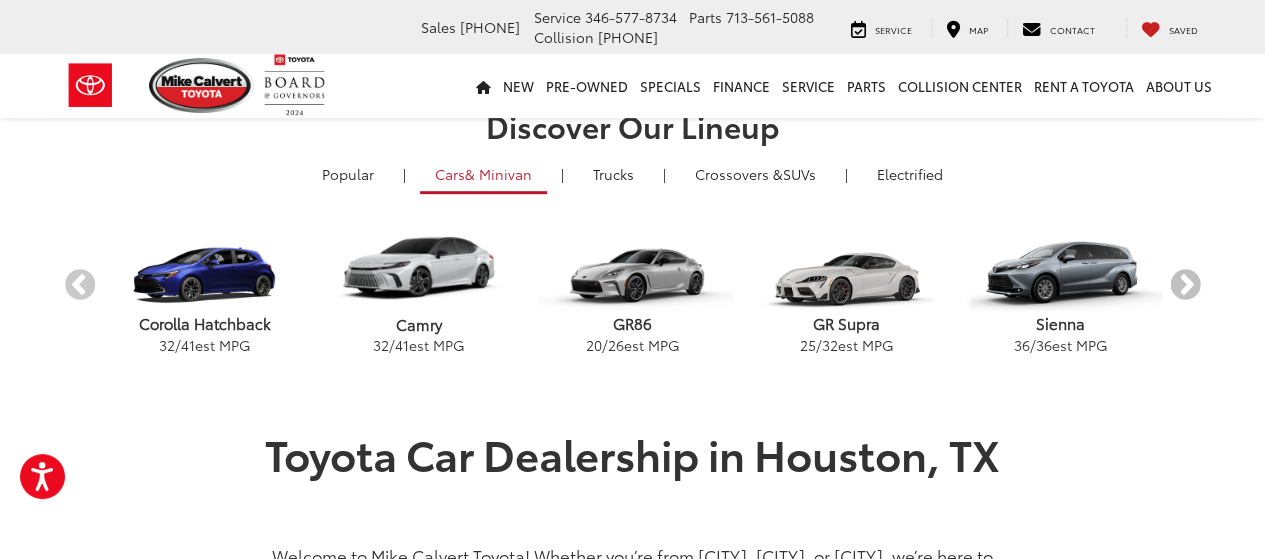 click on "Next" at bounding box center (1185, 286) 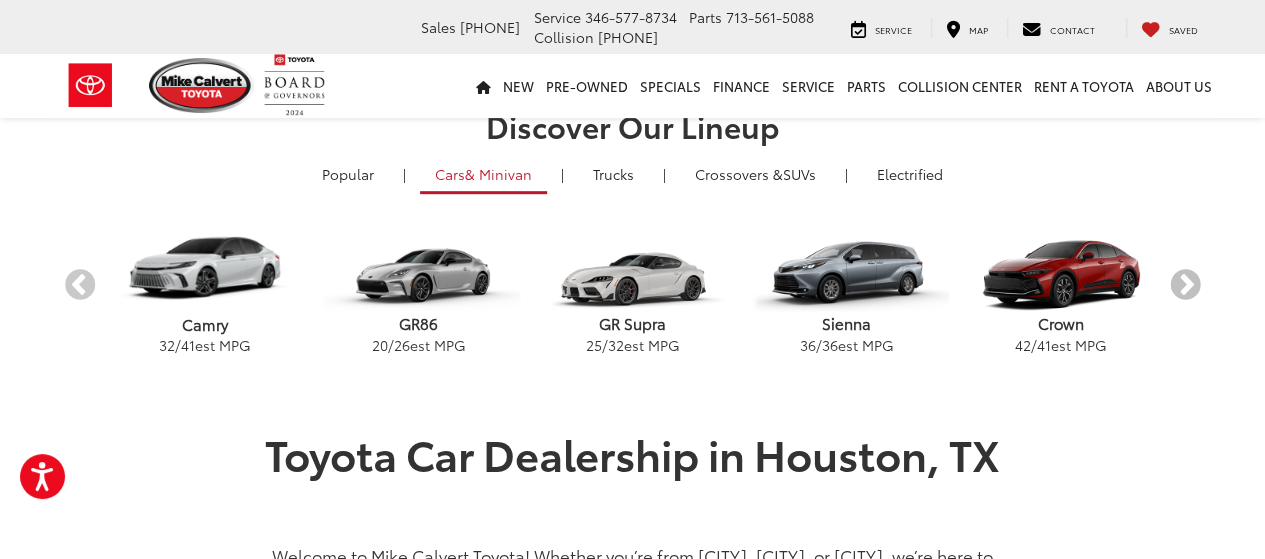 click on "Next" at bounding box center (1185, 286) 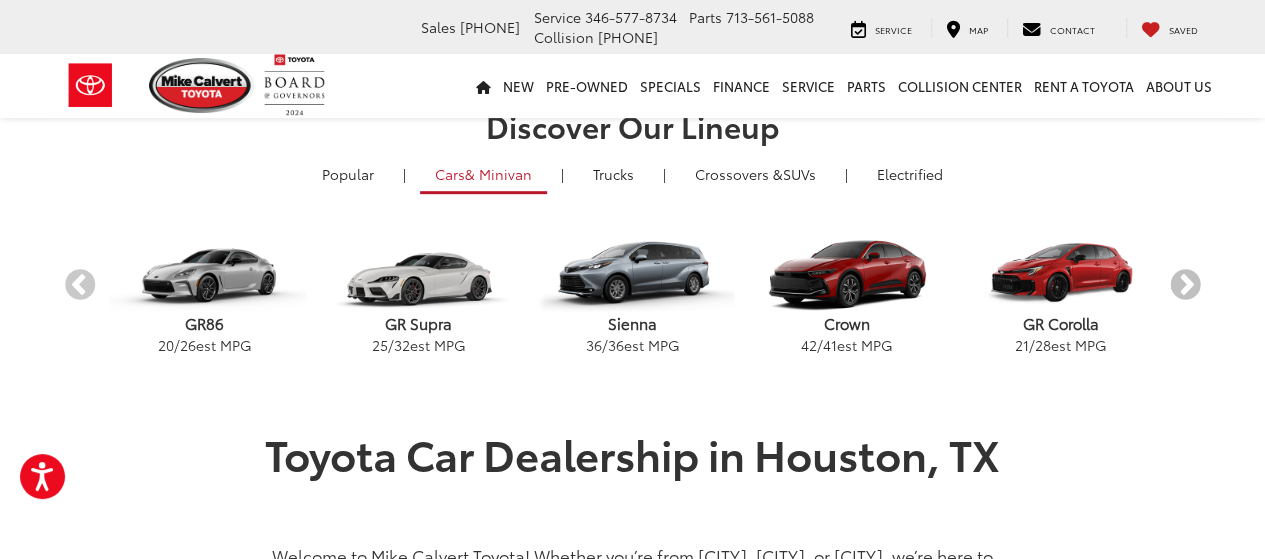 click on "Next" at bounding box center [1185, 286] 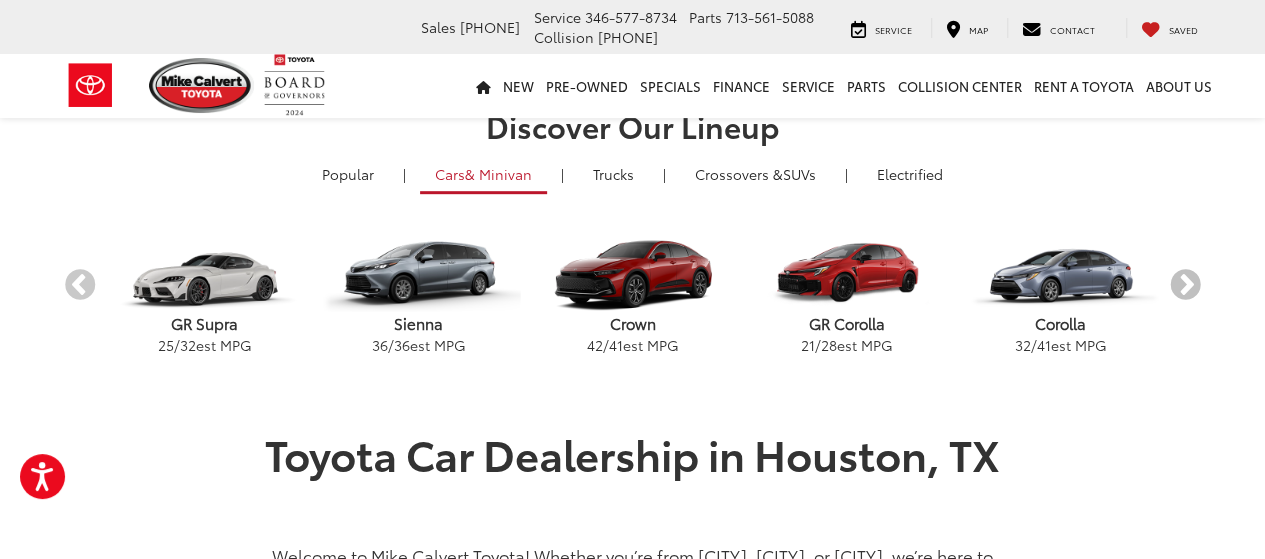 click on "Next" at bounding box center [1185, 286] 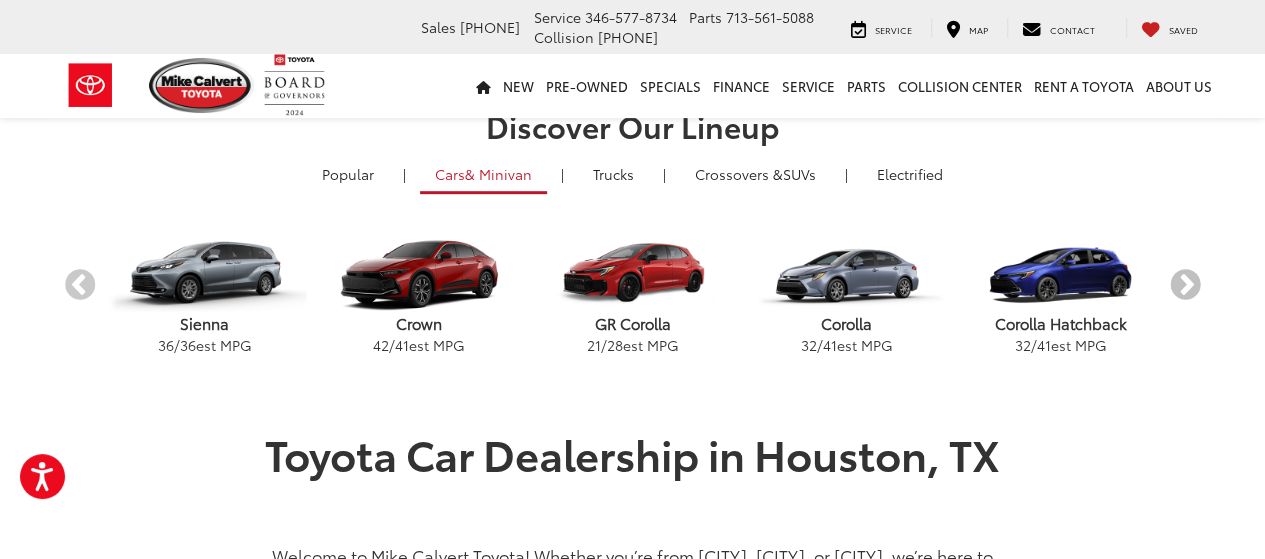 click on "Next" at bounding box center [1185, 286] 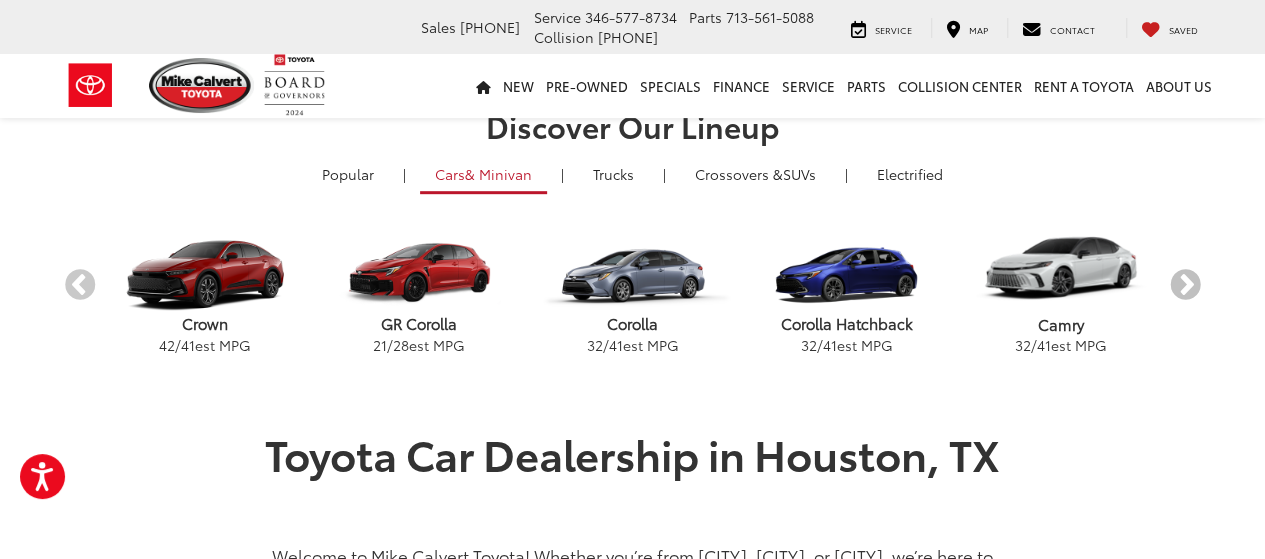 click on "Next" at bounding box center [1185, 286] 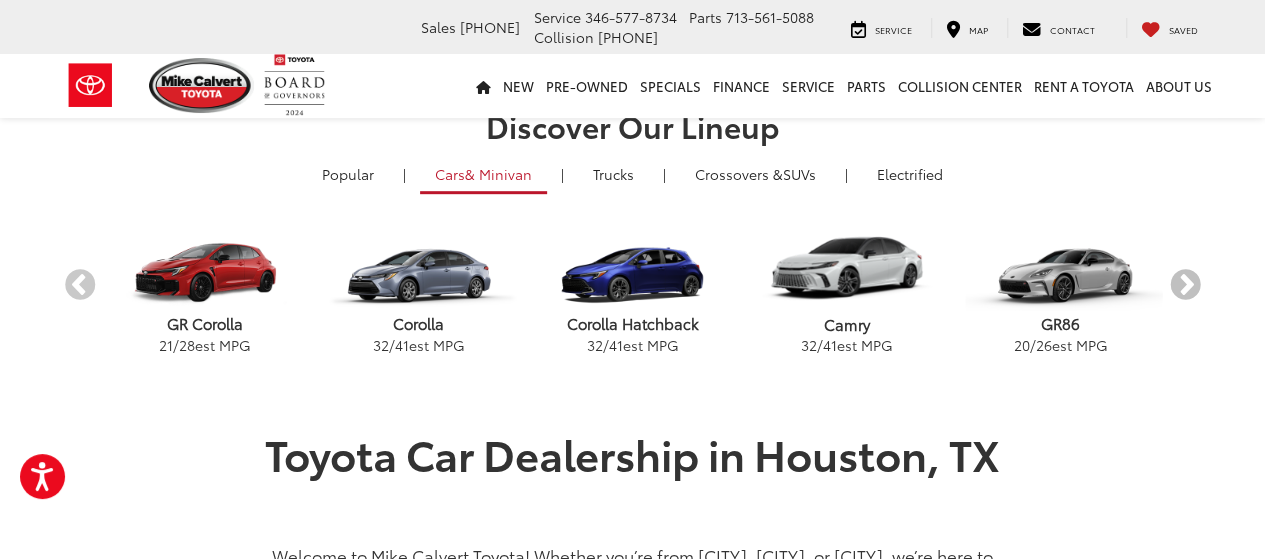 click on "Next" at bounding box center (1185, 286) 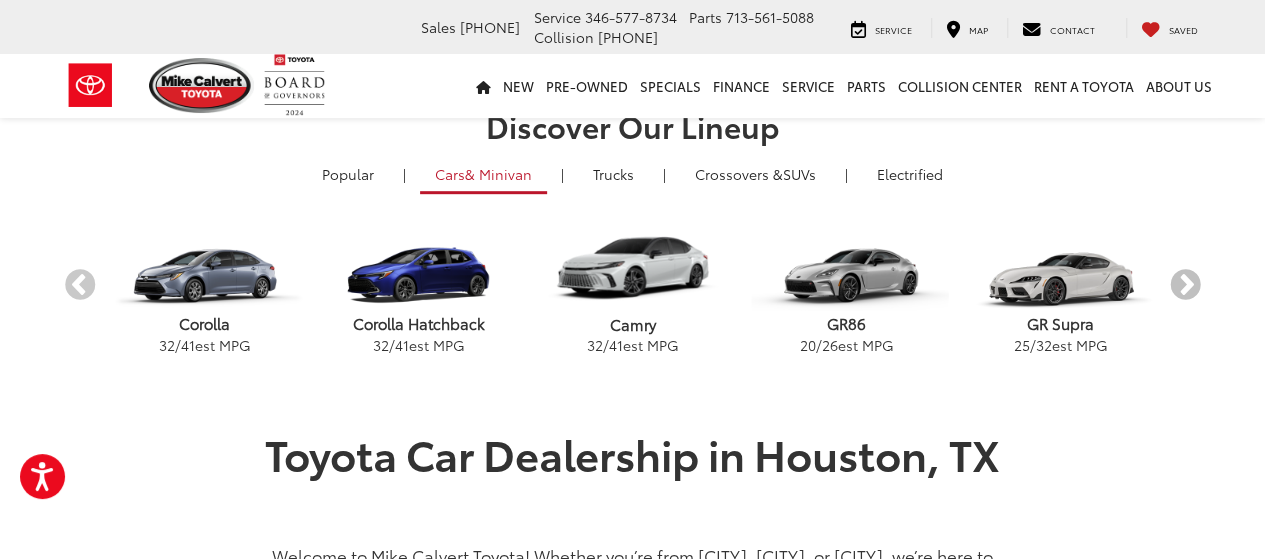 click on "Next" at bounding box center [1185, 286] 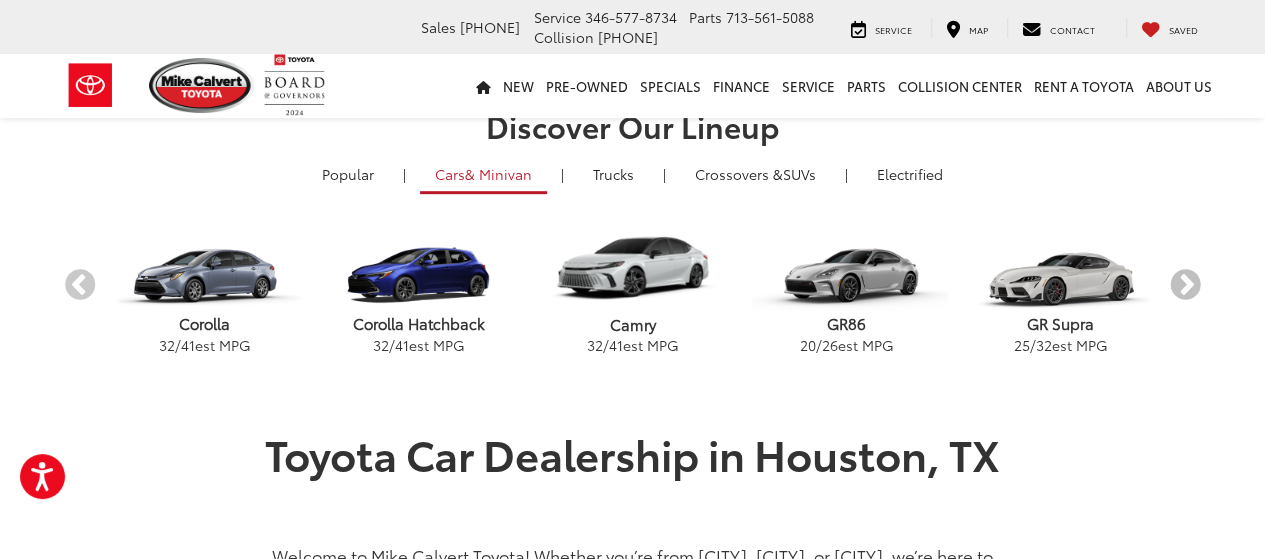 click on "Next" at bounding box center [1185, 286] 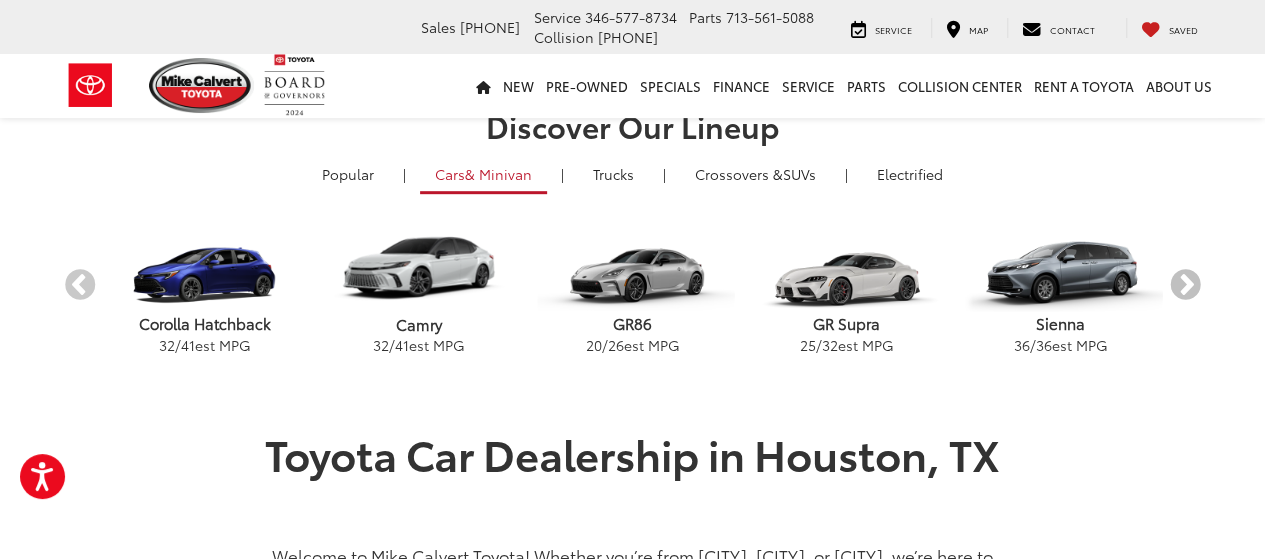 click on "Next" at bounding box center [1185, 286] 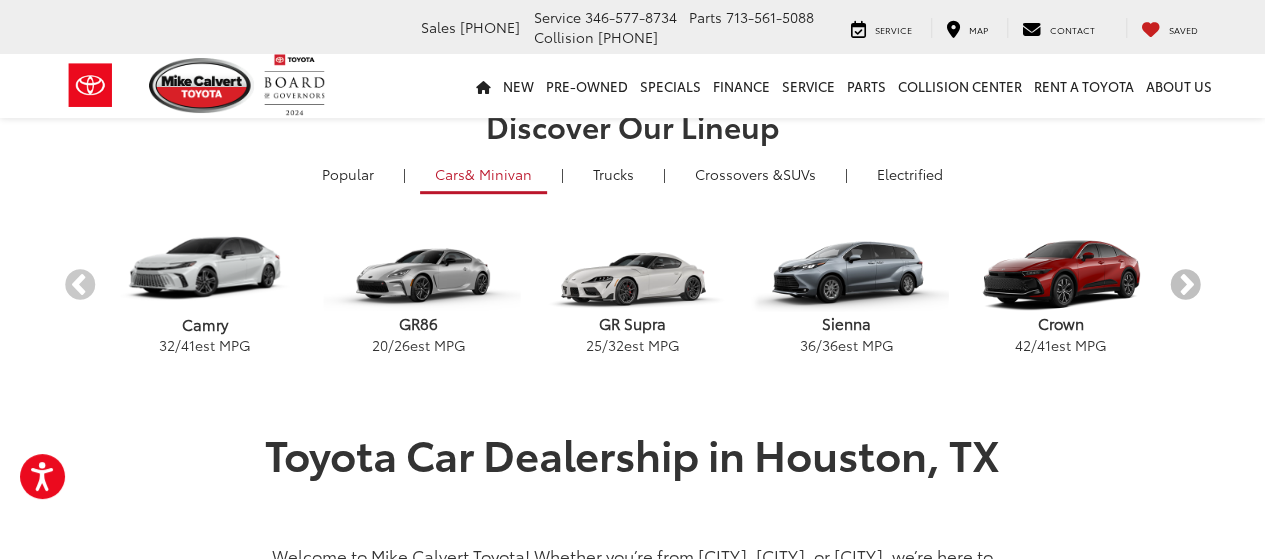 click on "Next" at bounding box center [1185, 286] 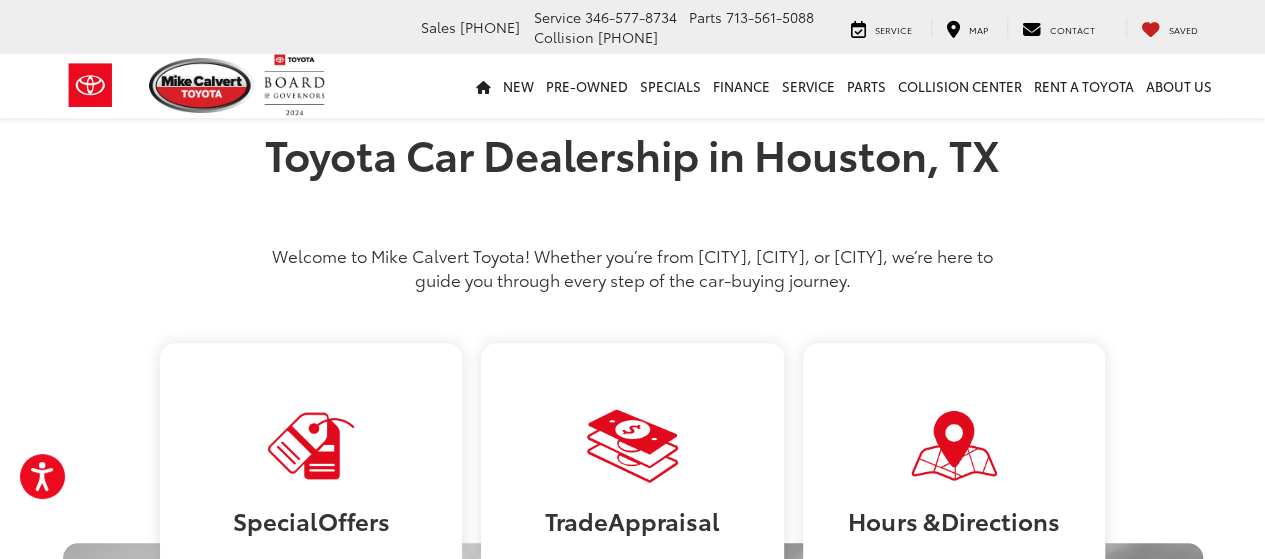 scroll, scrollTop: 600, scrollLeft: 0, axis: vertical 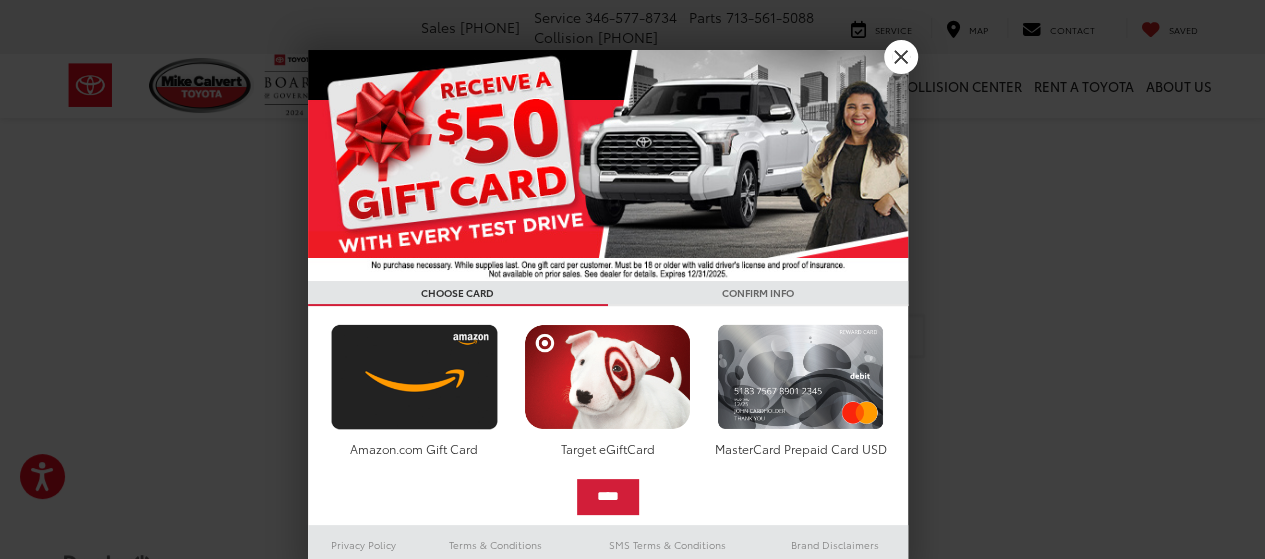click at bounding box center [632, 279] 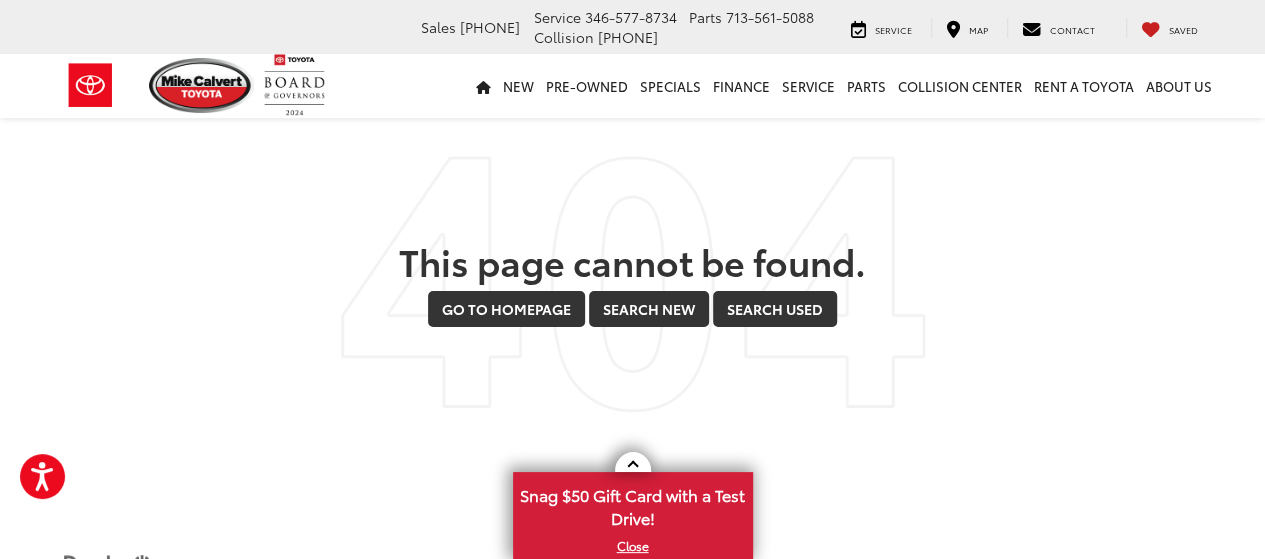 scroll, scrollTop: 0, scrollLeft: 0, axis: both 